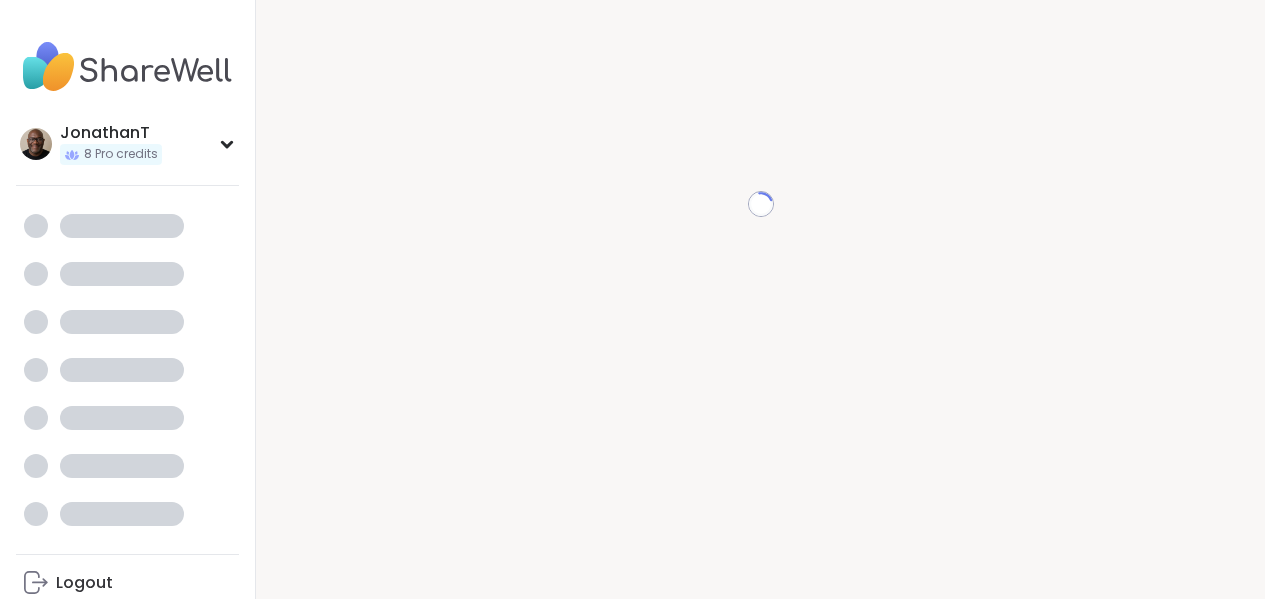 scroll, scrollTop: 0, scrollLeft: 0, axis: both 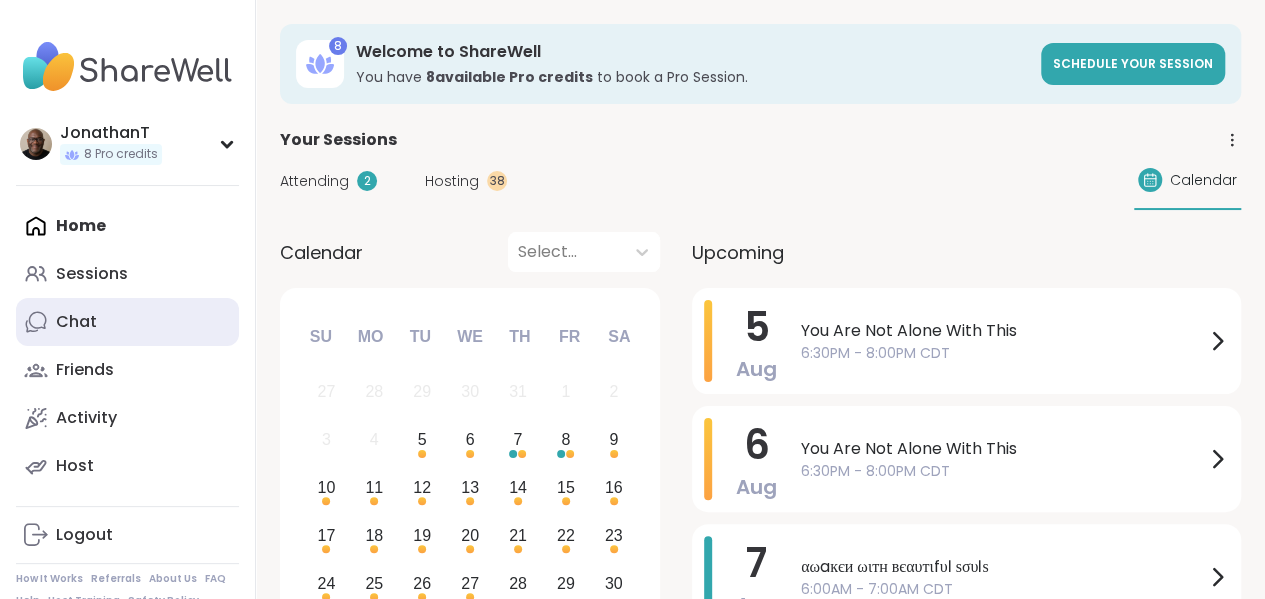 click on "Chat" at bounding box center [127, 322] 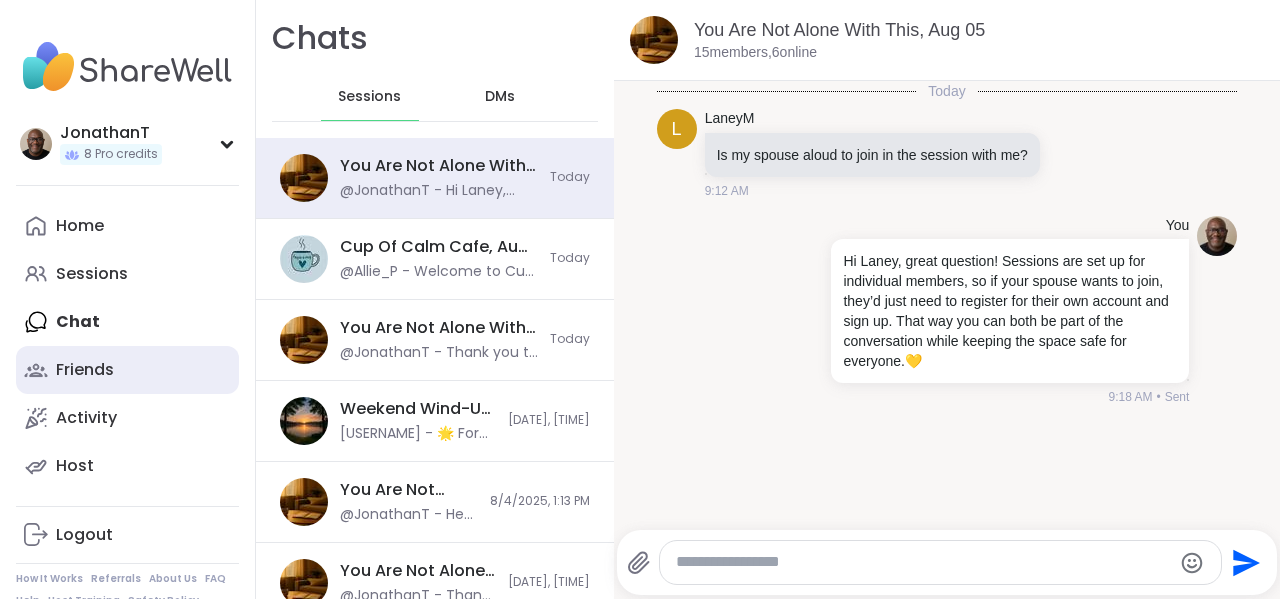 scroll, scrollTop: 0, scrollLeft: 0, axis: both 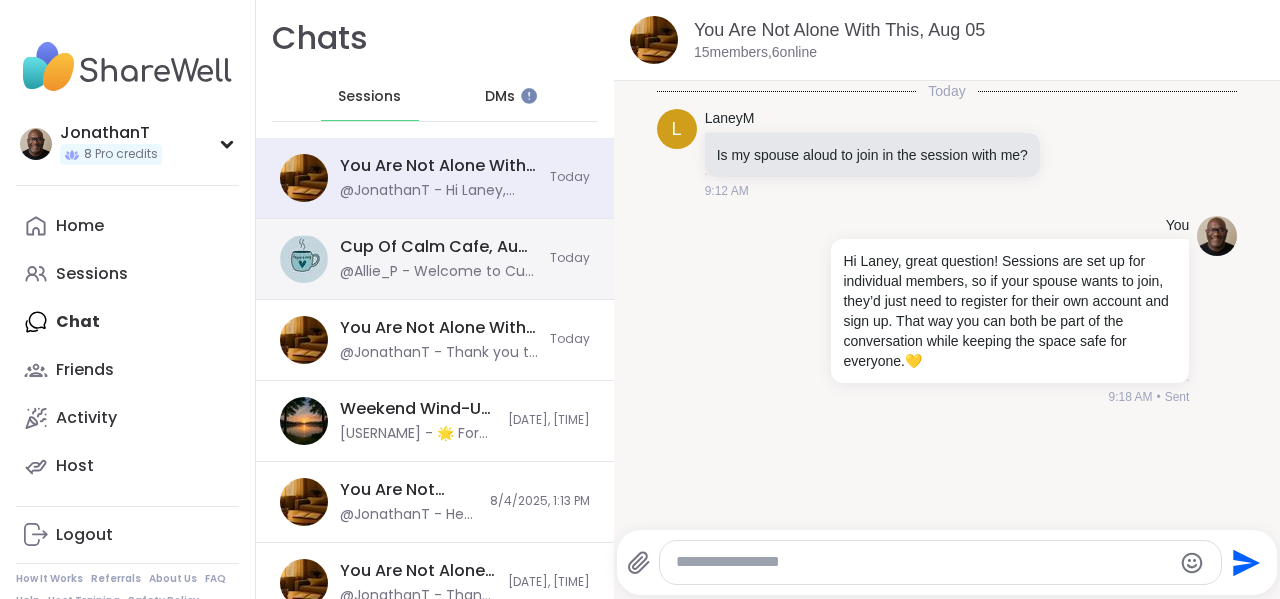 click on "Cup Of Calm Cafe, Aug 08" at bounding box center (439, 247) 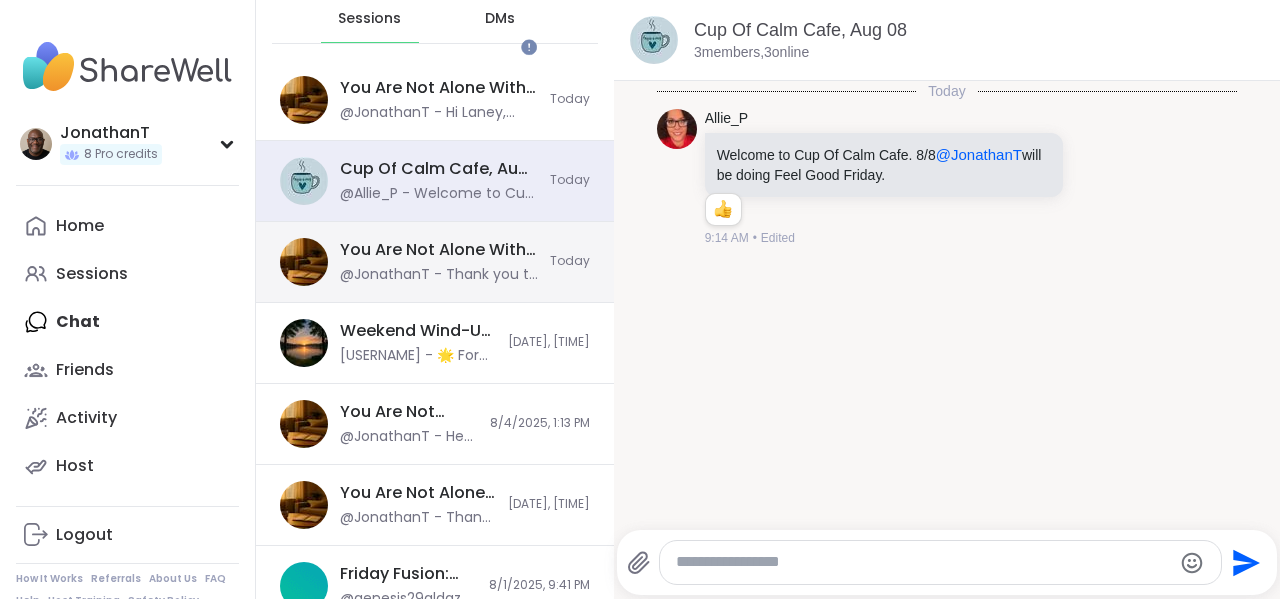 scroll, scrollTop: 300, scrollLeft: 0, axis: vertical 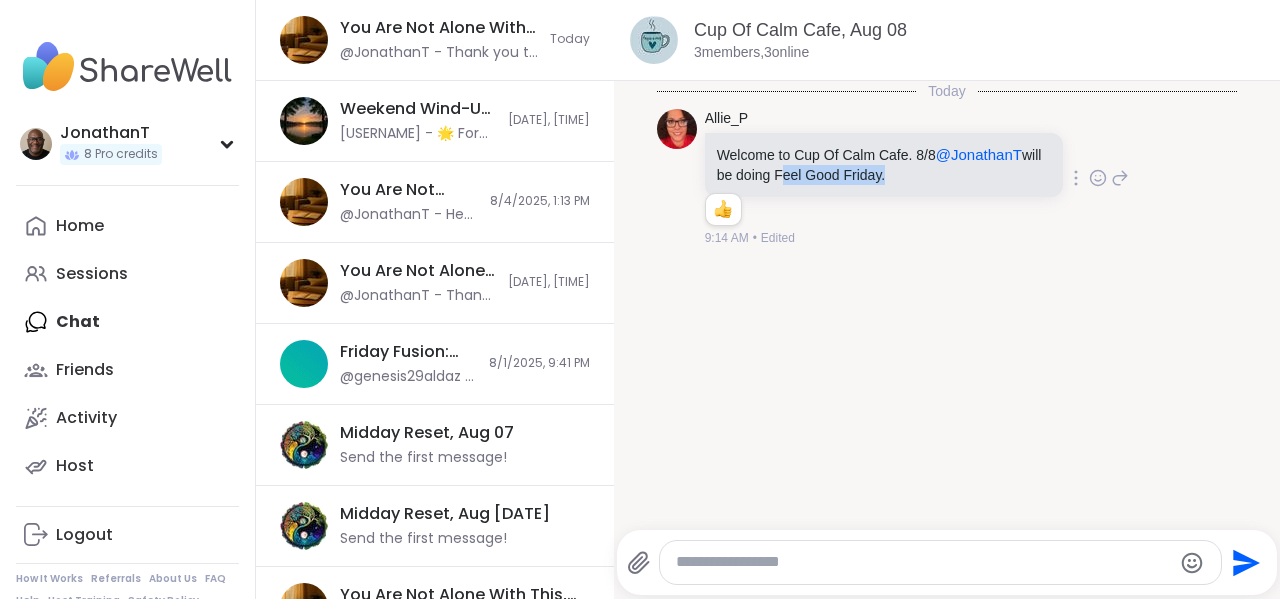 drag, startPoint x: 902, startPoint y: 174, endPoint x: 799, endPoint y: 174, distance: 103 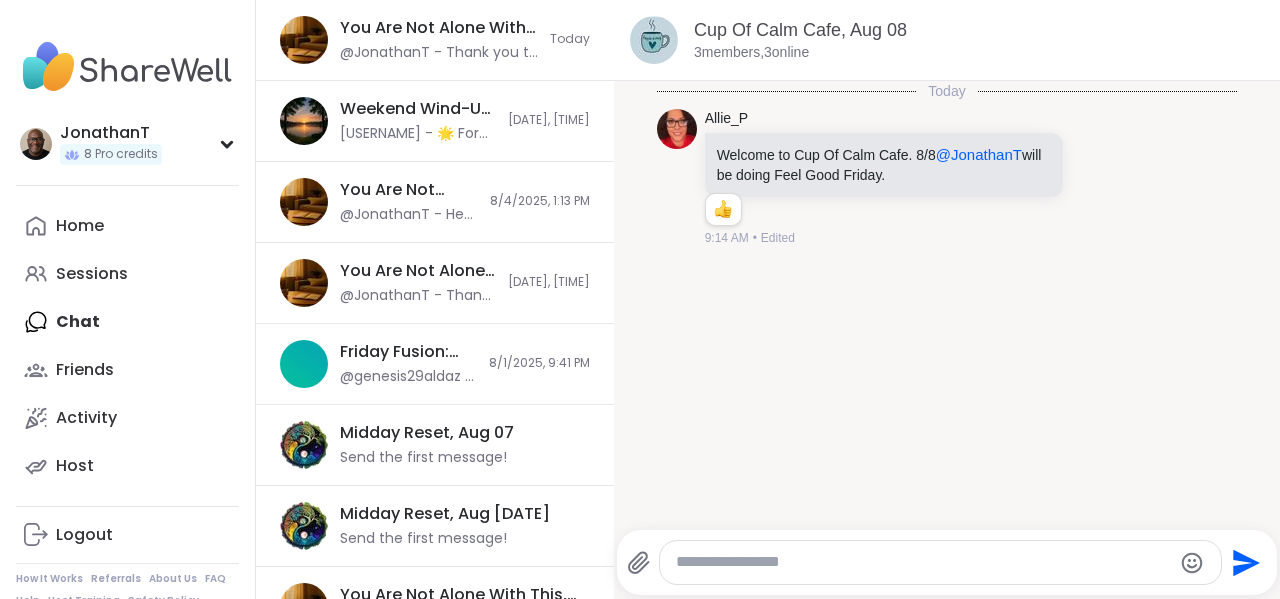 click at bounding box center (923, 562) 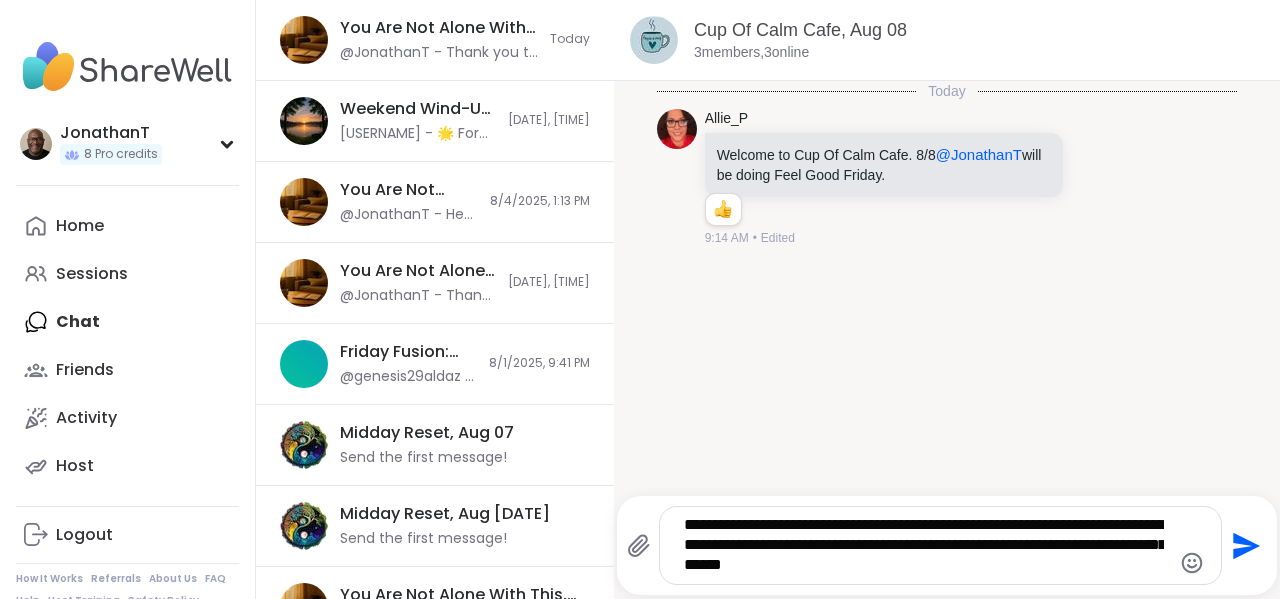 click 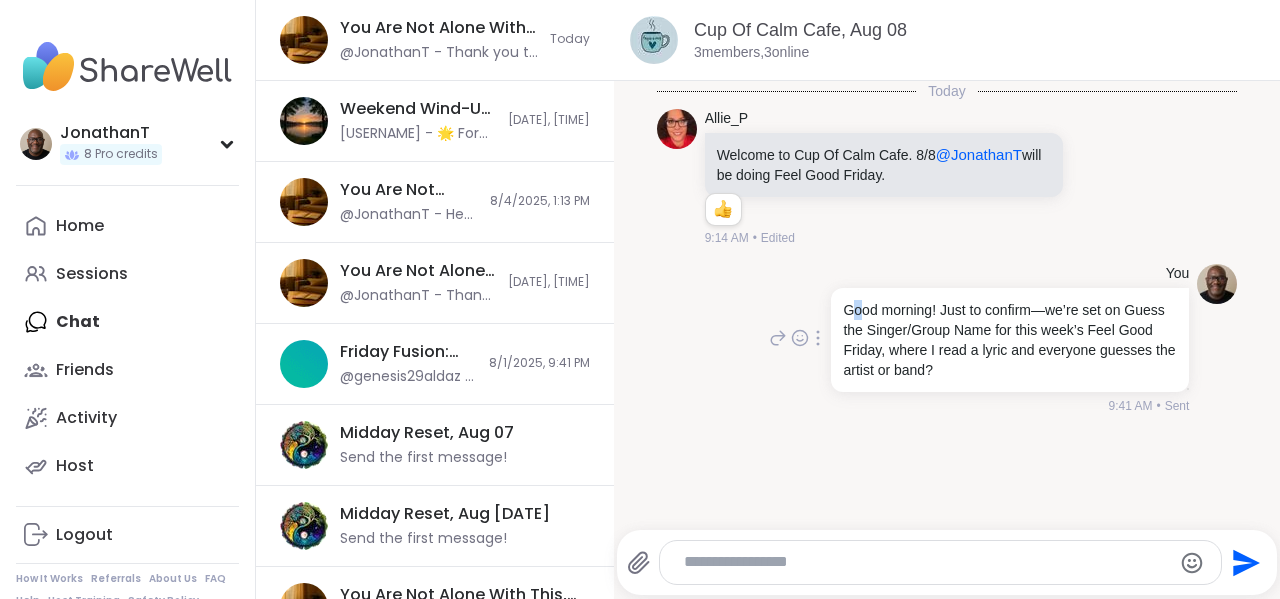drag, startPoint x: 840, startPoint y: 308, endPoint x: 850, endPoint y: 315, distance: 12.206555 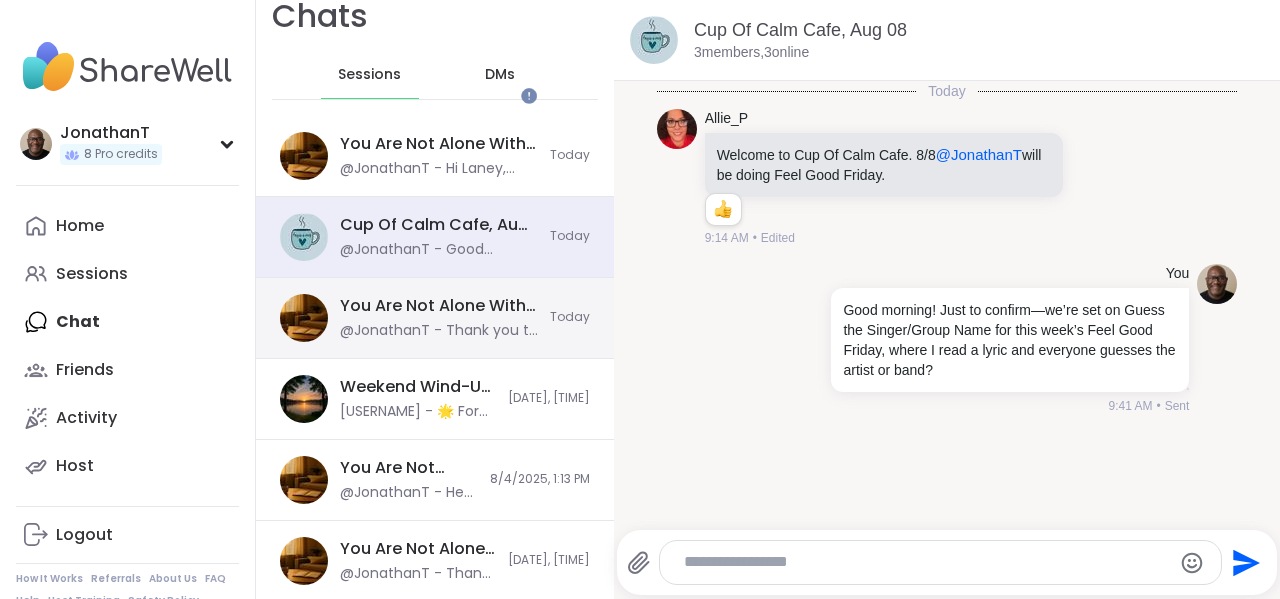 scroll, scrollTop: 0, scrollLeft: 0, axis: both 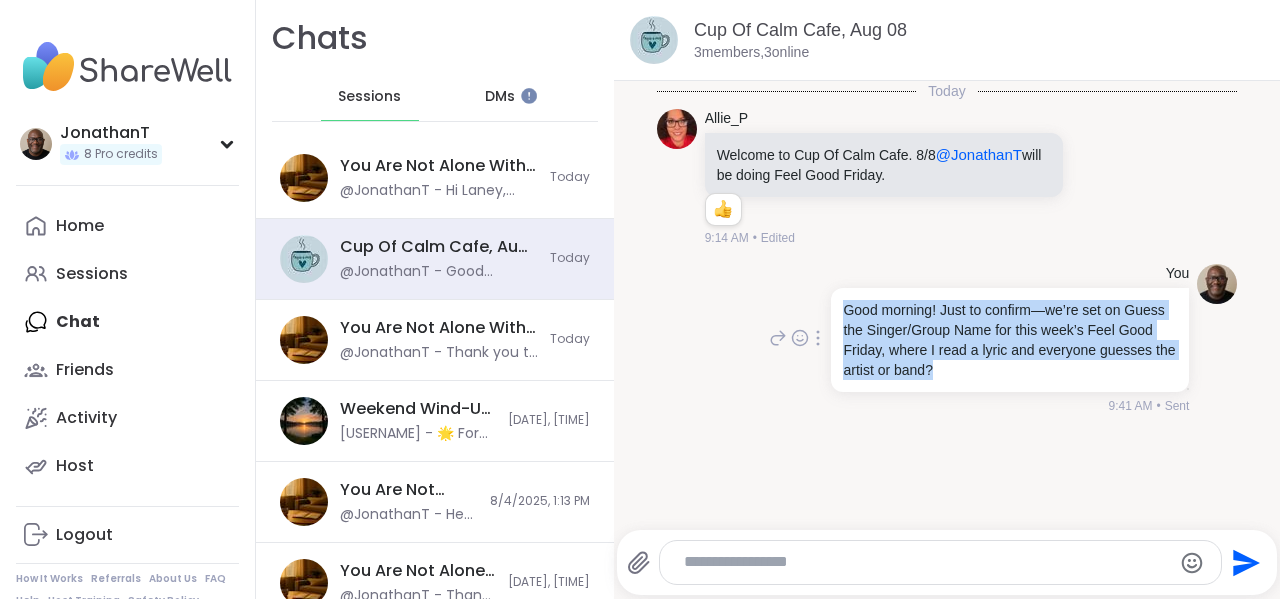 drag, startPoint x: 834, startPoint y: 300, endPoint x: 1034, endPoint y: 389, distance: 218.90866 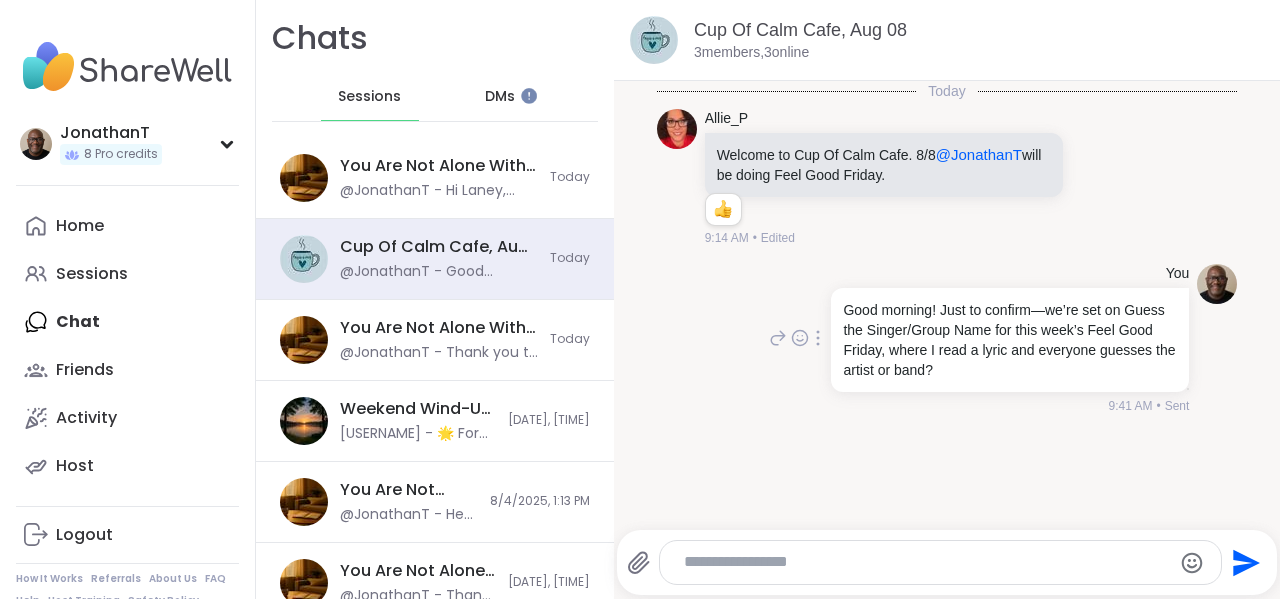 click 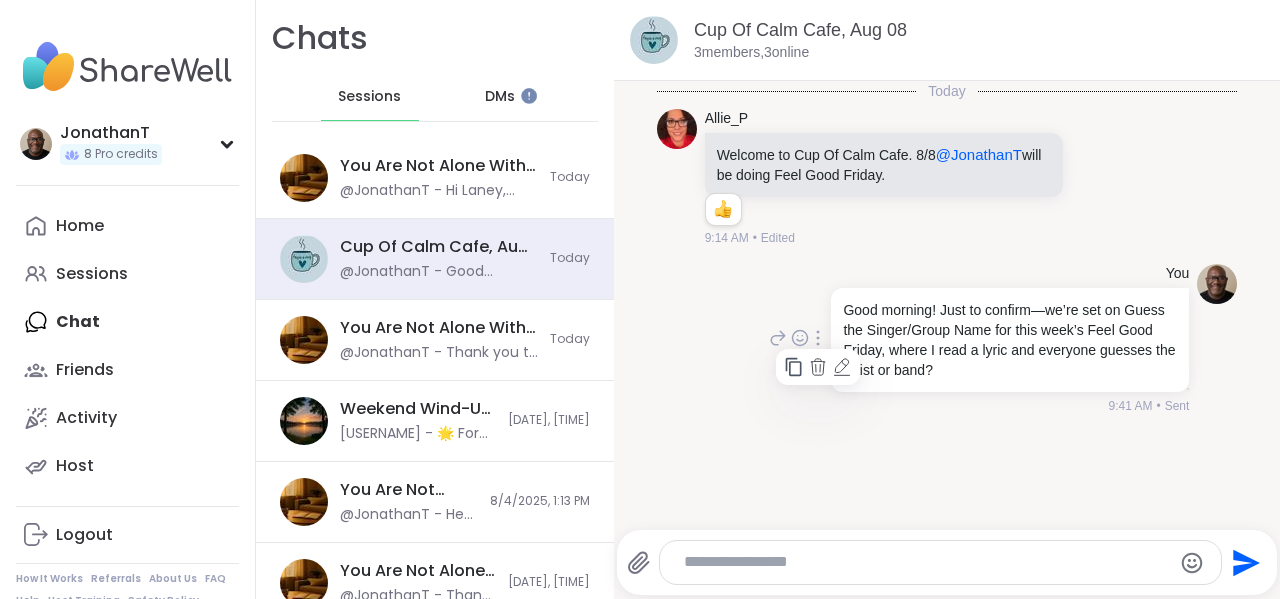 click 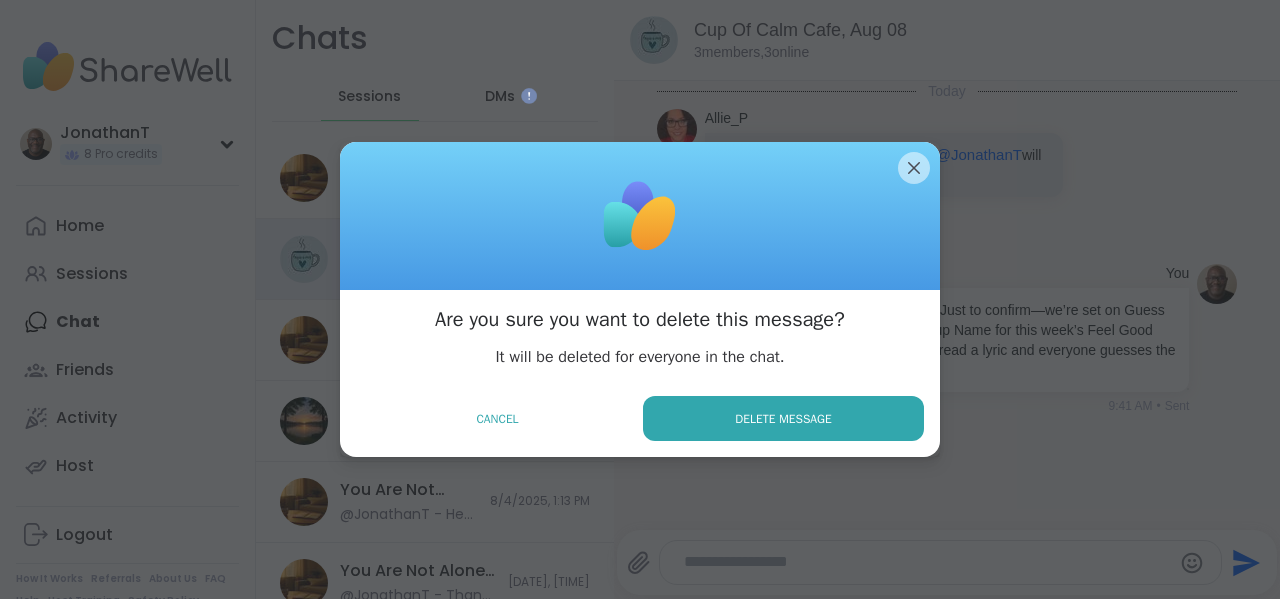 drag, startPoint x: 757, startPoint y: 411, endPoint x: 766, endPoint y: 417, distance: 10.816654 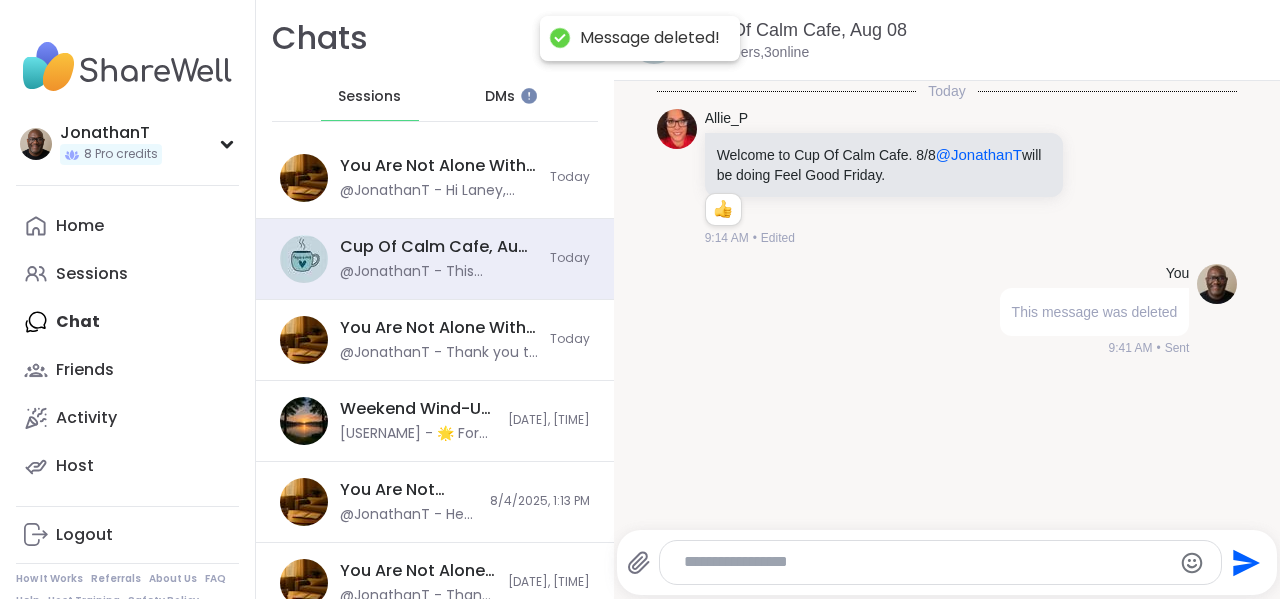 click on "DMs" at bounding box center (500, 97) 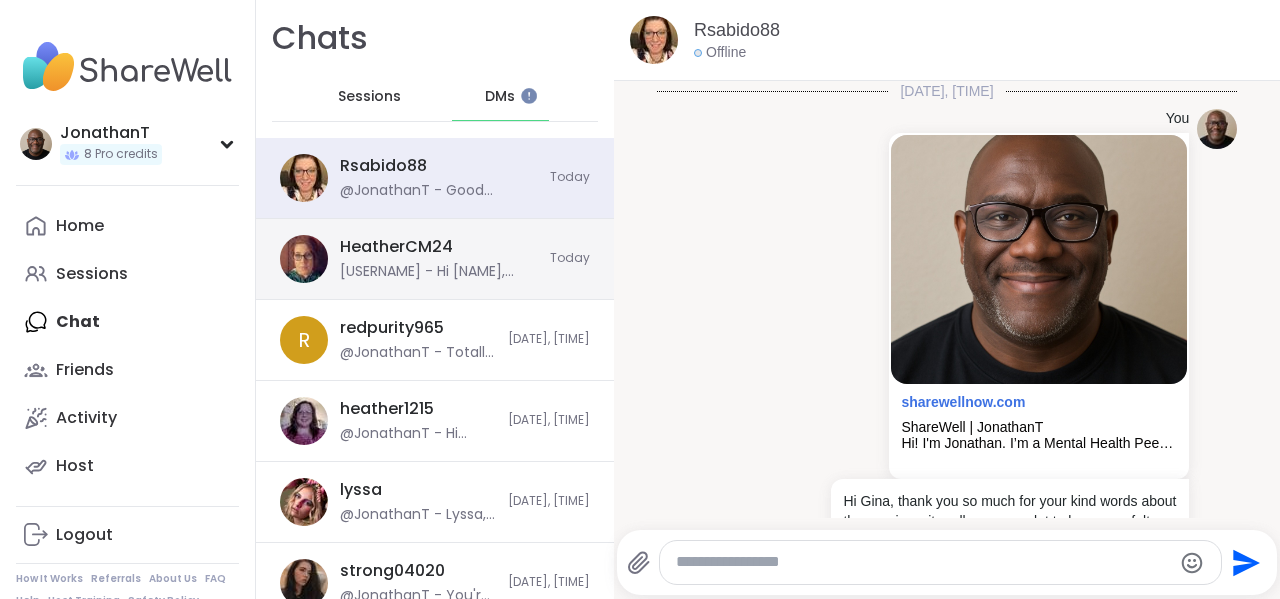 scroll, scrollTop: 827, scrollLeft: 0, axis: vertical 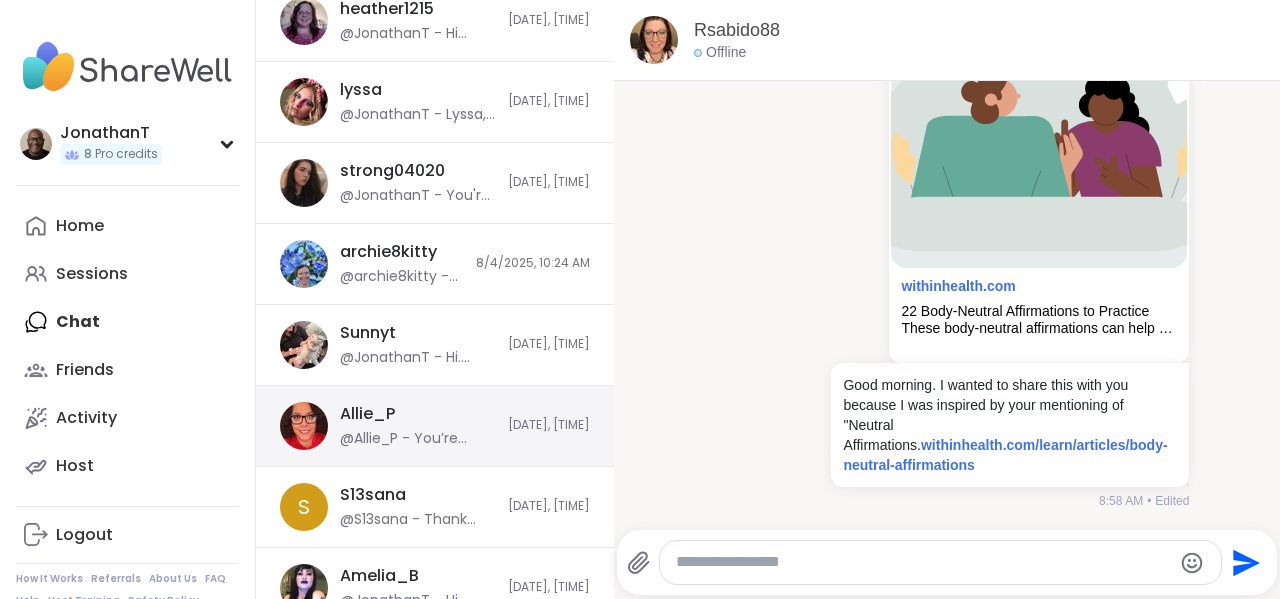 click on "Allie_P @Allie_P - You’re welcome. Have a good day. [DATE], [TIME]" at bounding box center [435, 426] 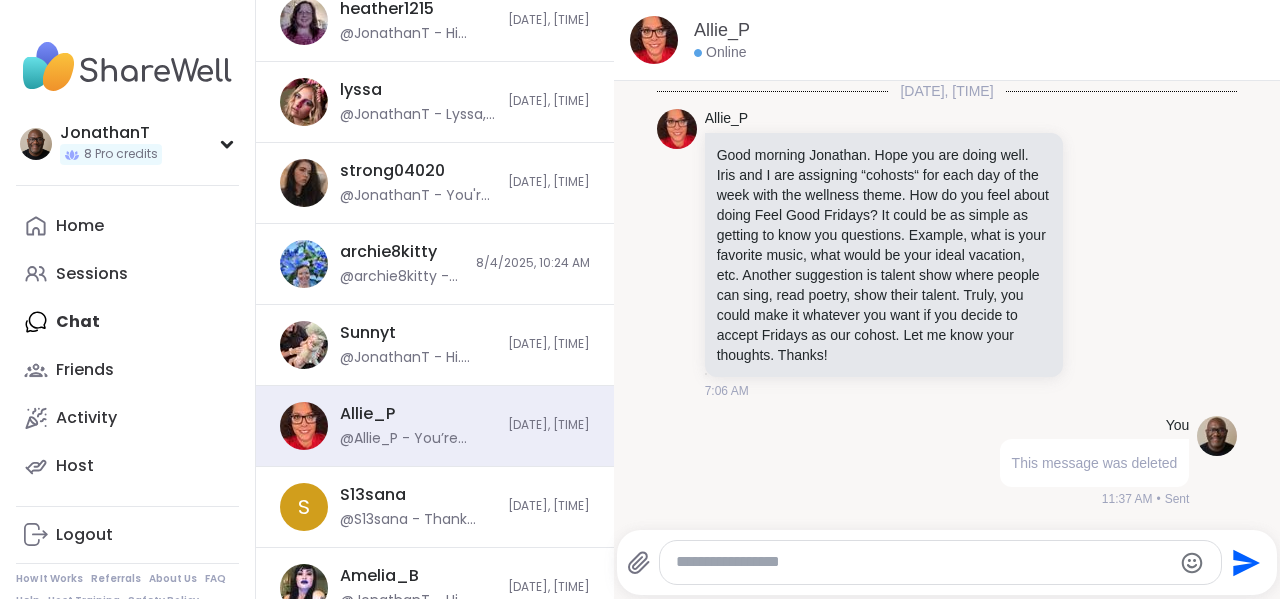 scroll, scrollTop: 8482, scrollLeft: 0, axis: vertical 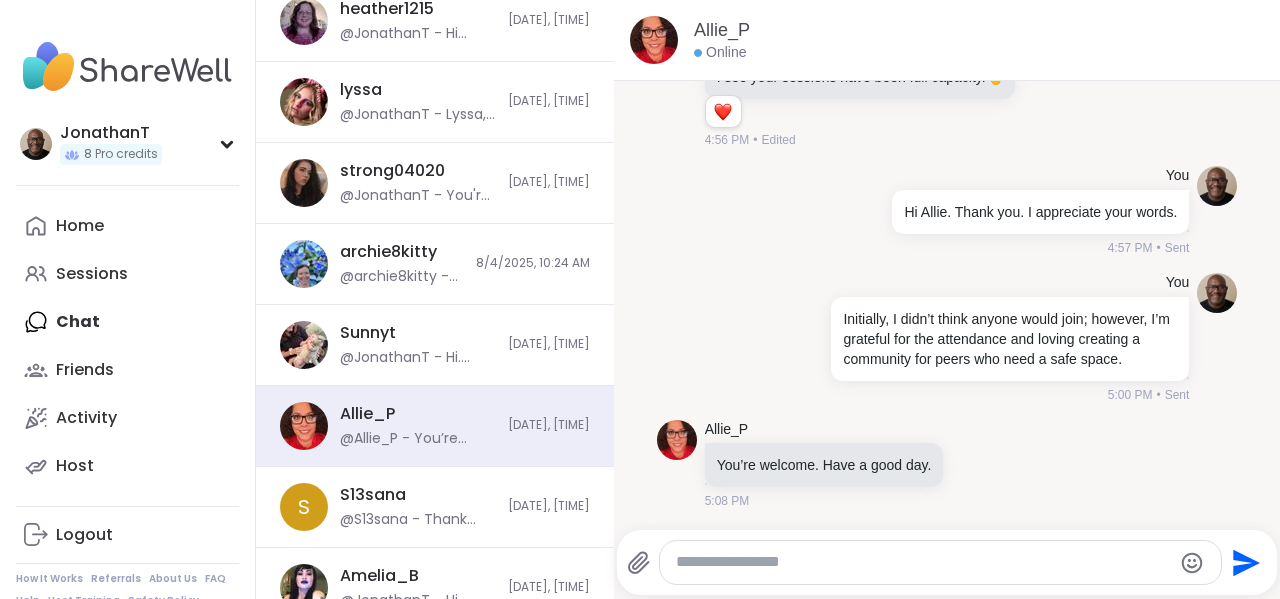 click at bounding box center [923, 562] 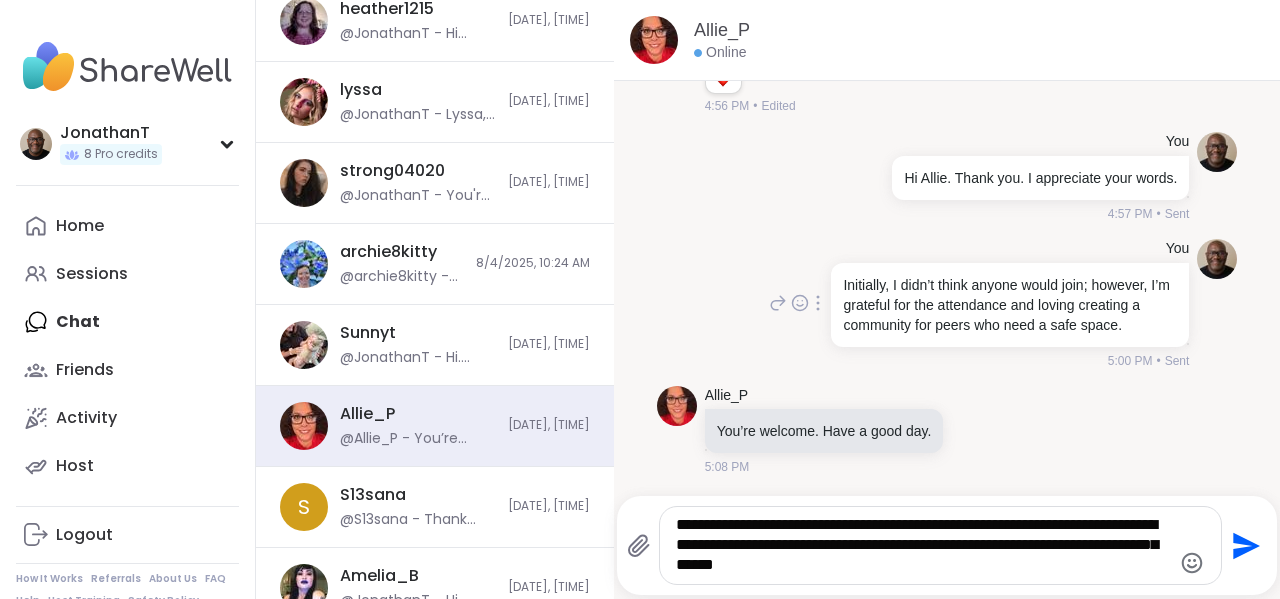 type on "**********" 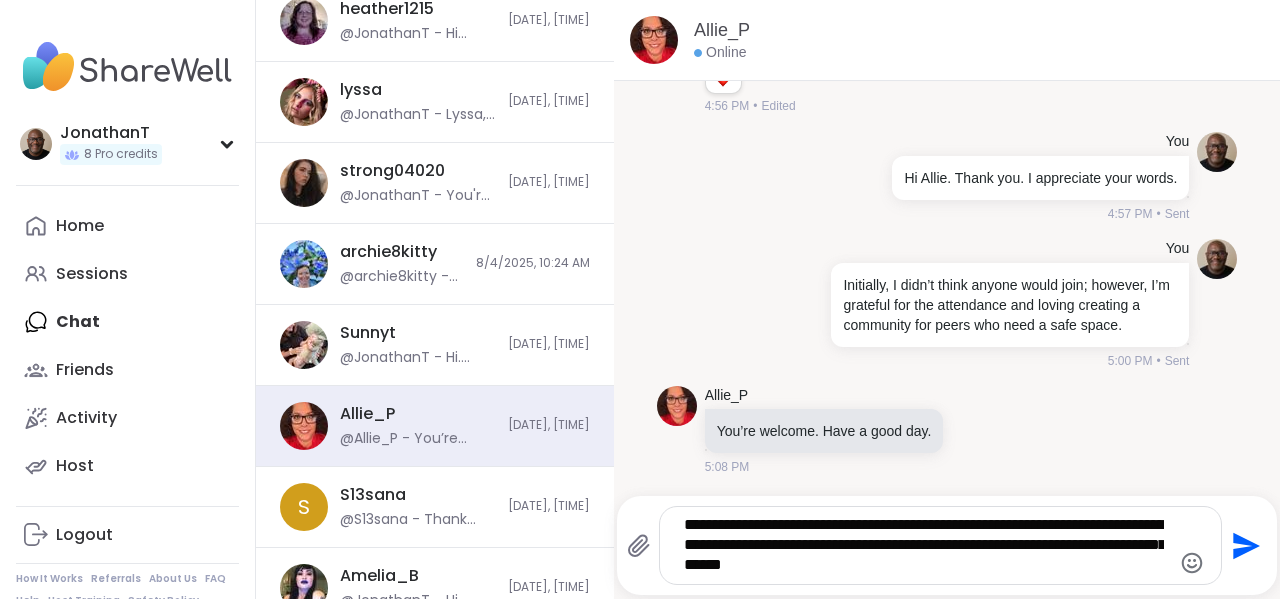 click on "Send" 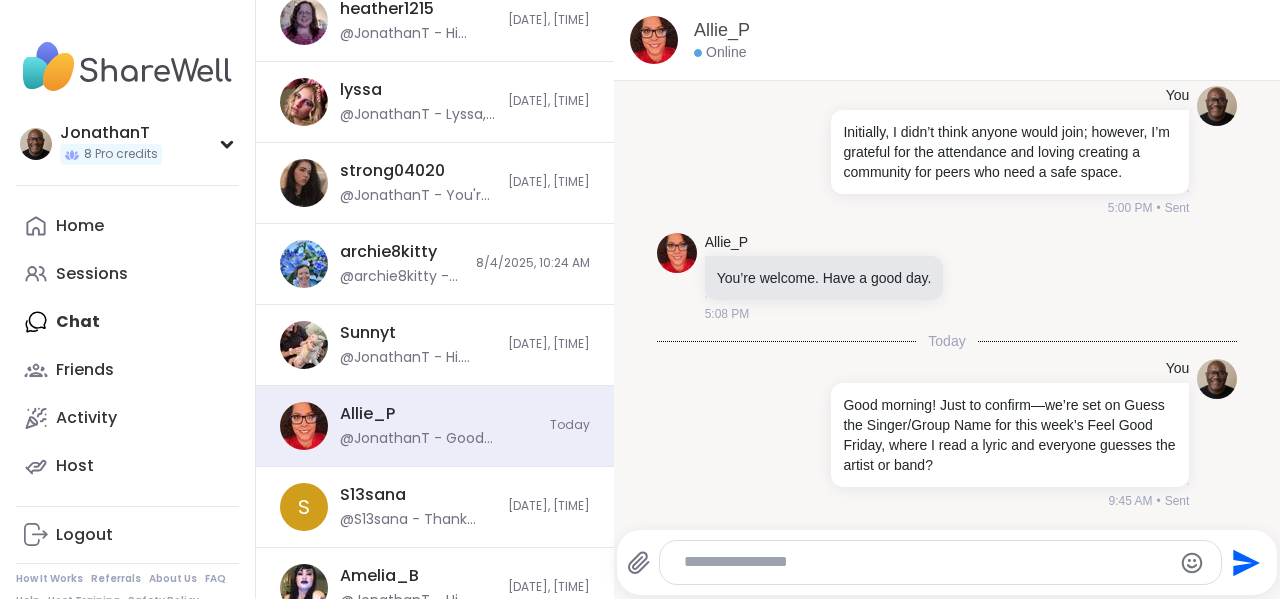 scroll, scrollTop: 8668, scrollLeft: 0, axis: vertical 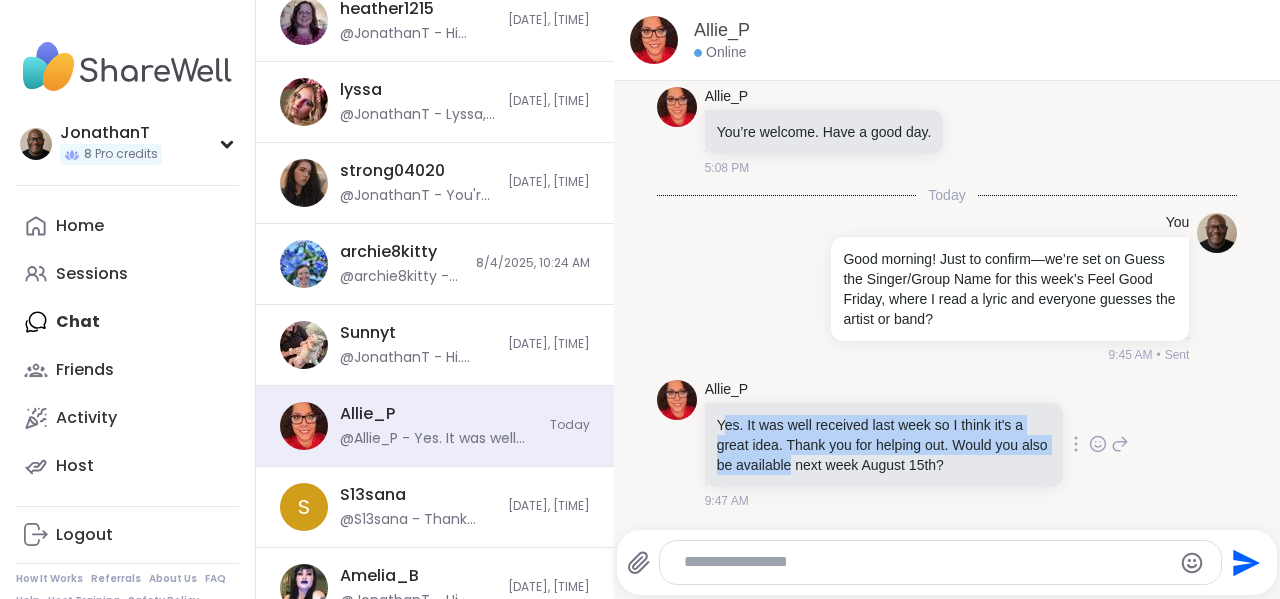 drag, startPoint x: 718, startPoint y: 427, endPoint x: 840, endPoint y: 457, distance: 125.63439 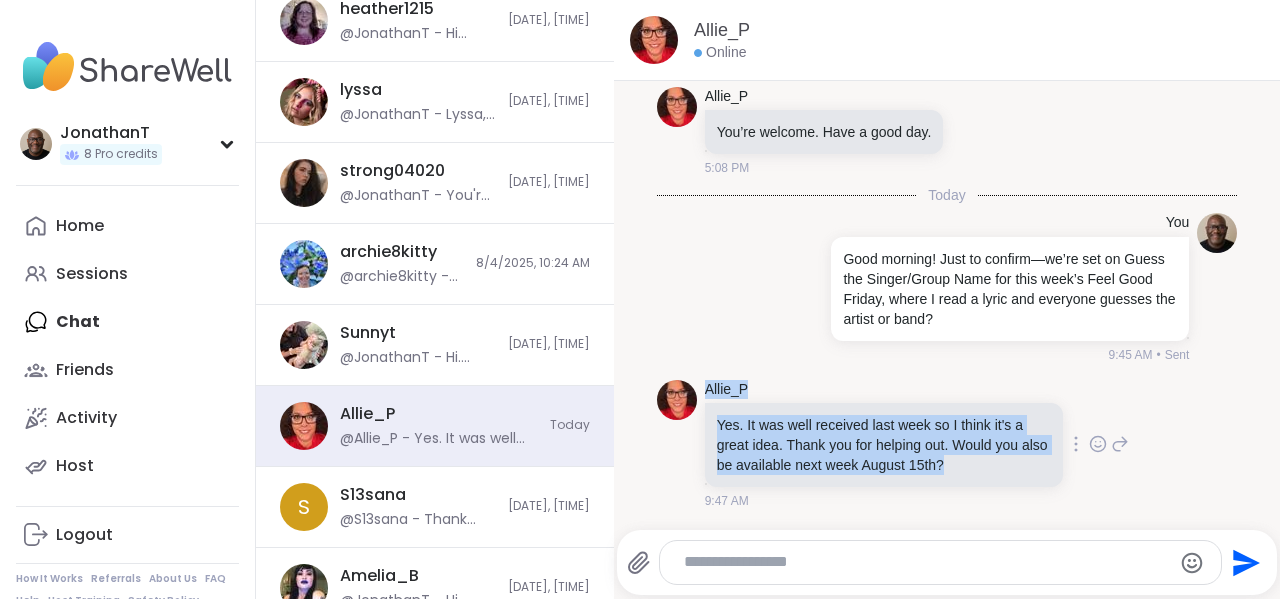 drag, startPoint x: 995, startPoint y: 467, endPoint x: 699, endPoint y: 375, distance: 309.96774 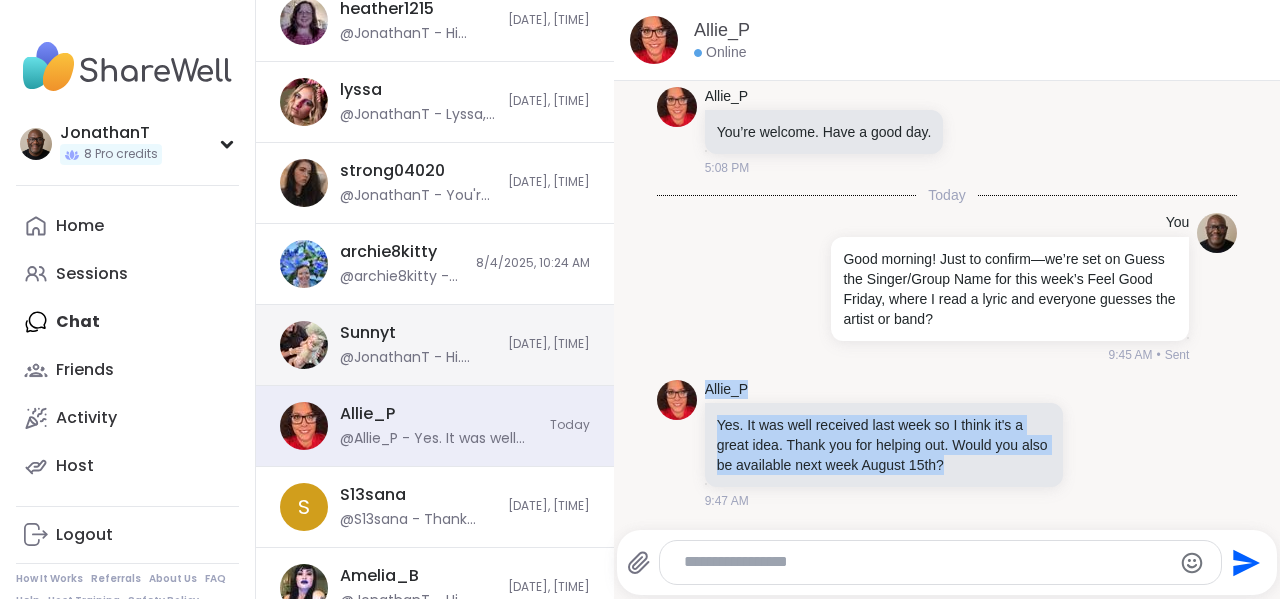 copy on "Allie_P Yes. It was well received last week so I think it's a great idea. Thank you for helping out. Would you also be available next week August [DATE]?" 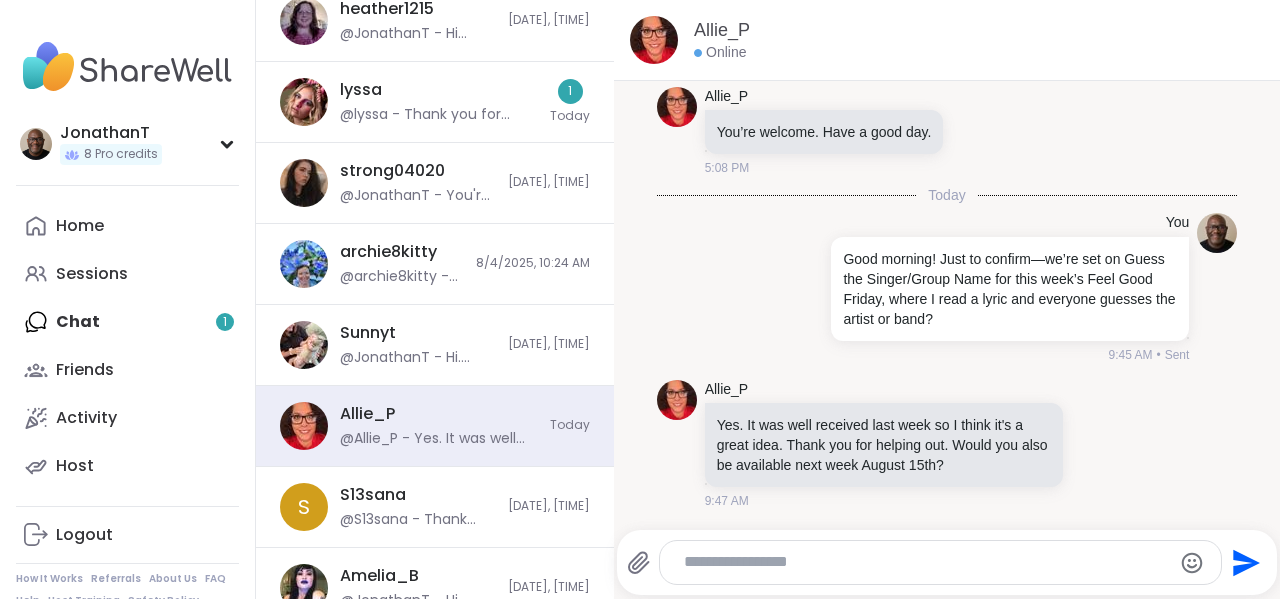 click at bounding box center (924, 562) 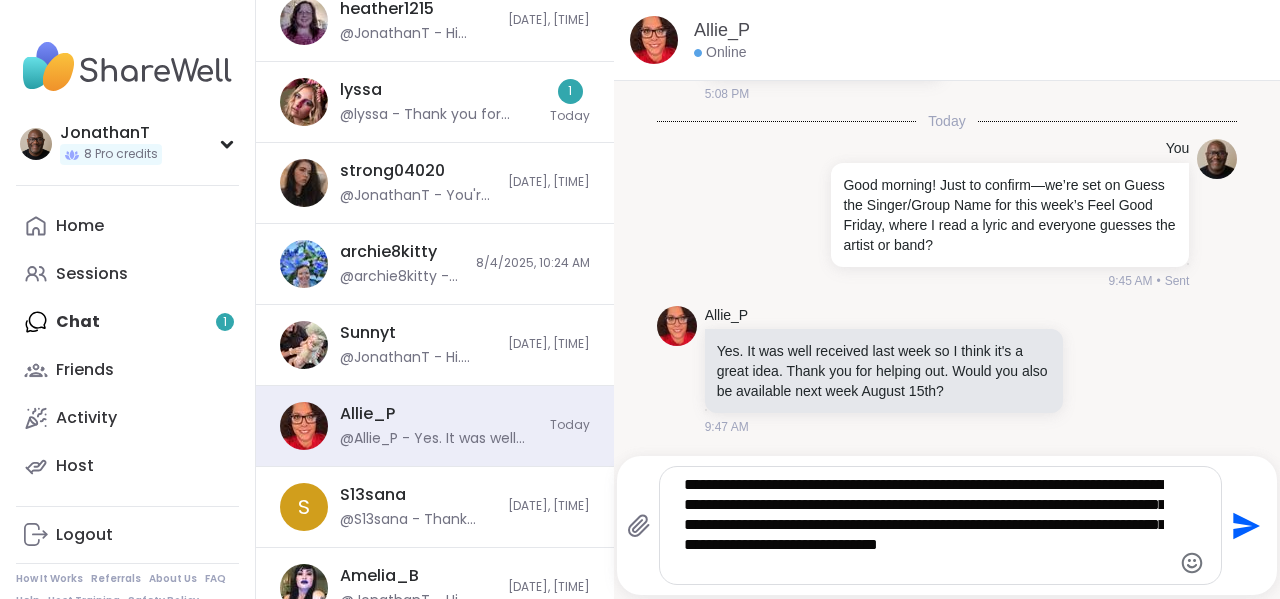 click 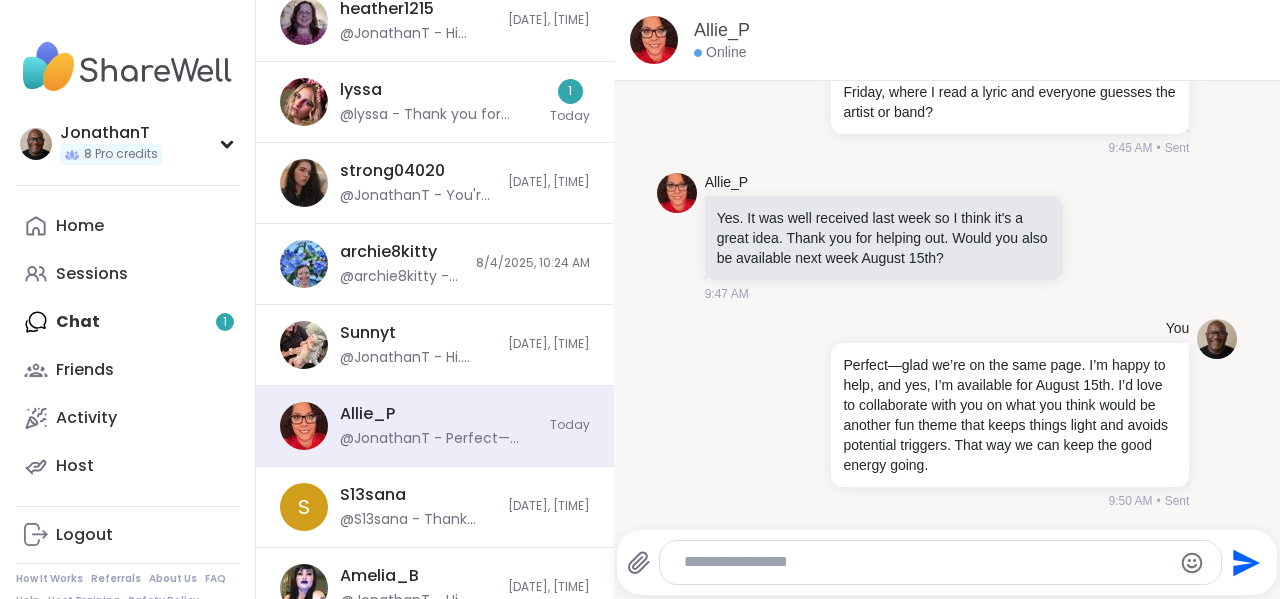 scroll, scrollTop: 9020, scrollLeft: 0, axis: vertical 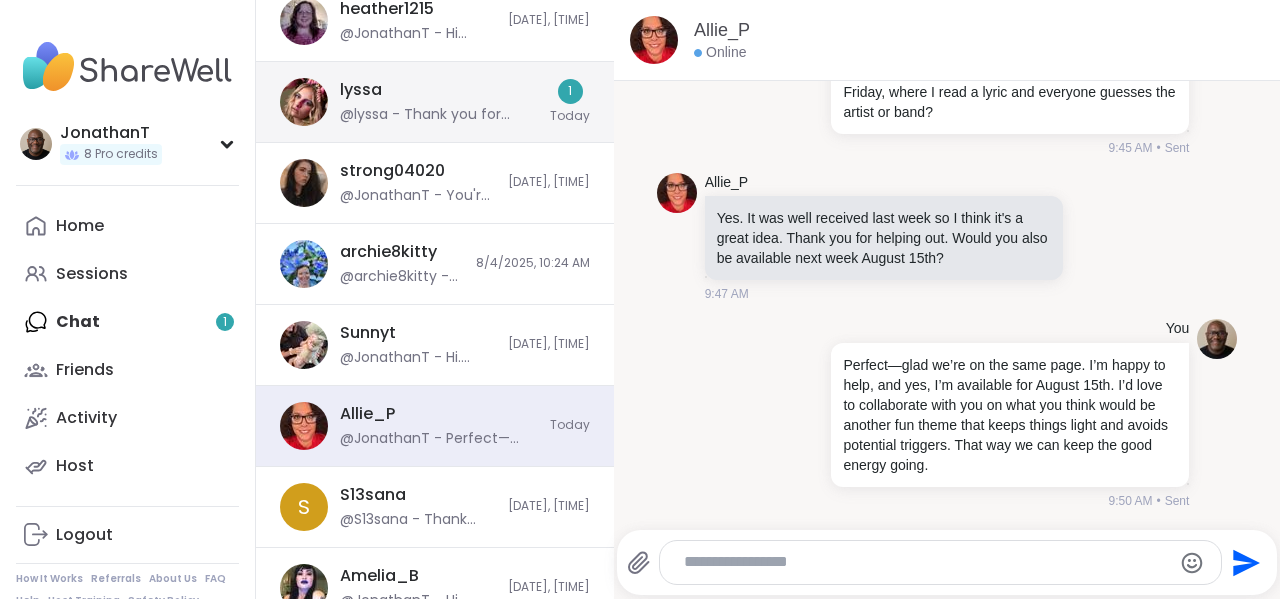 click on "lyssa @lyssa - Thank you for asking that it really means a lot. When I said your words made me feel validated, I meant that you saw me. Not just the version of me that shows up for others, but the real, layered, emotional me underneath it all. And you didn’t question it, fix it, or brush past it you just honored it.
In my world, validation feels like someone saying, “You make sense.” It looks like being held in a space where I don’t have to shrink, over-explain, or prove anything. It’s when someone acknowledges my feelings and experiences as real, even if they’re messy or complicated. That kind of presence is rare and when I feel it, I don’t forget it.
In peer suport I try to create that space for others all the time. So when someone reflects it back to me, especially when I don’t expect, it hits deeper. It feels like safety… Like I can exhale. -your magical fairy lyssa" at bounding box center [439, 102] 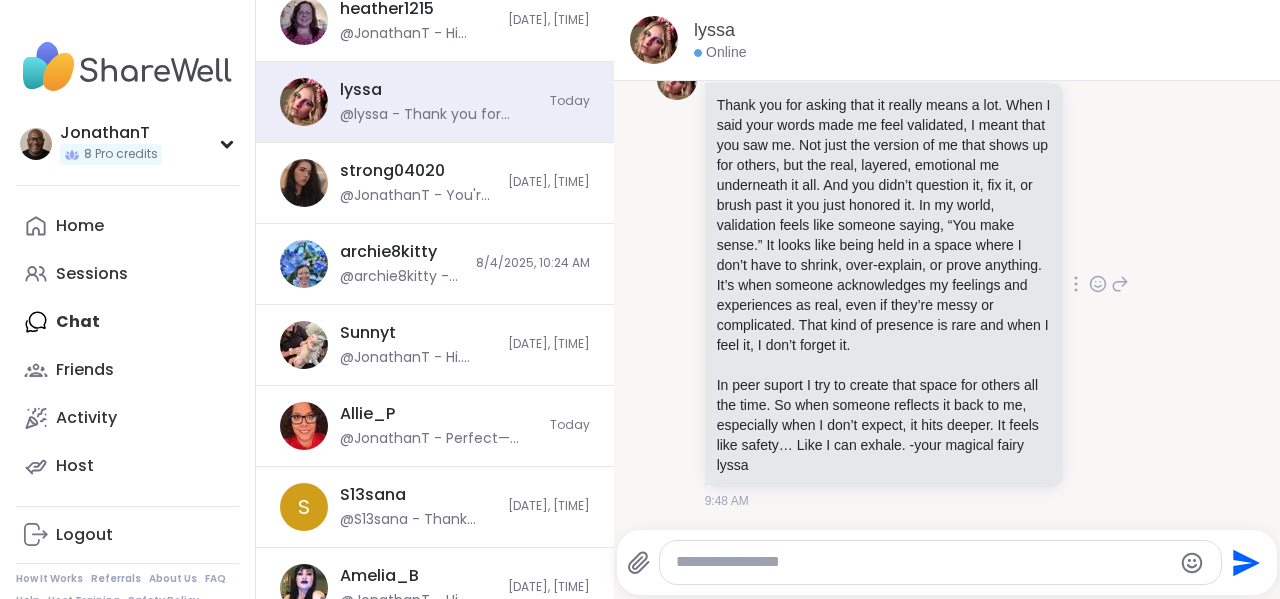 scroll, scrollTop: 20242, scrollLeft: 0, axis: vertical 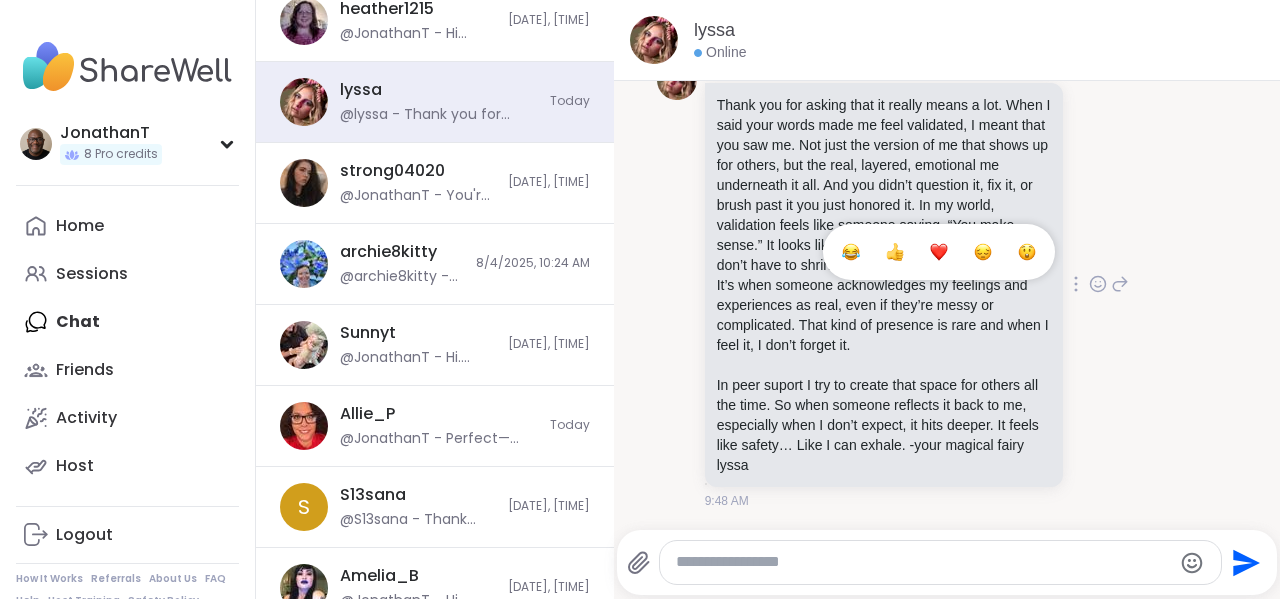 click at bounding box center (939, 252) 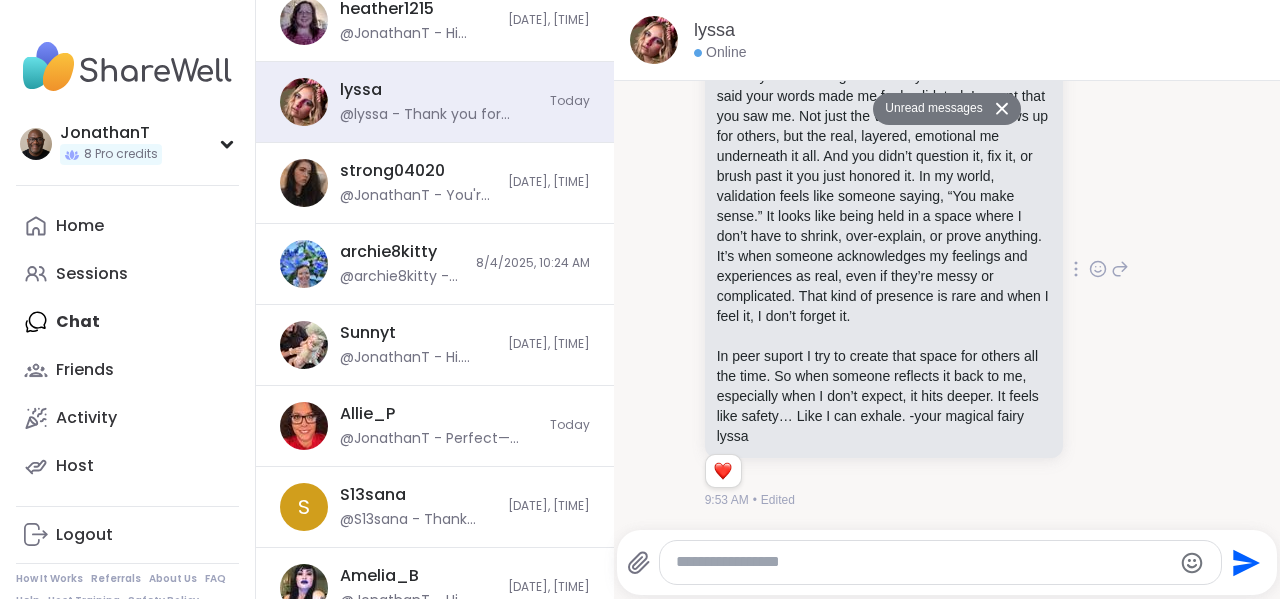 scroll, scrollTop: 20271, scrollLeft: 0, axis: vertical 